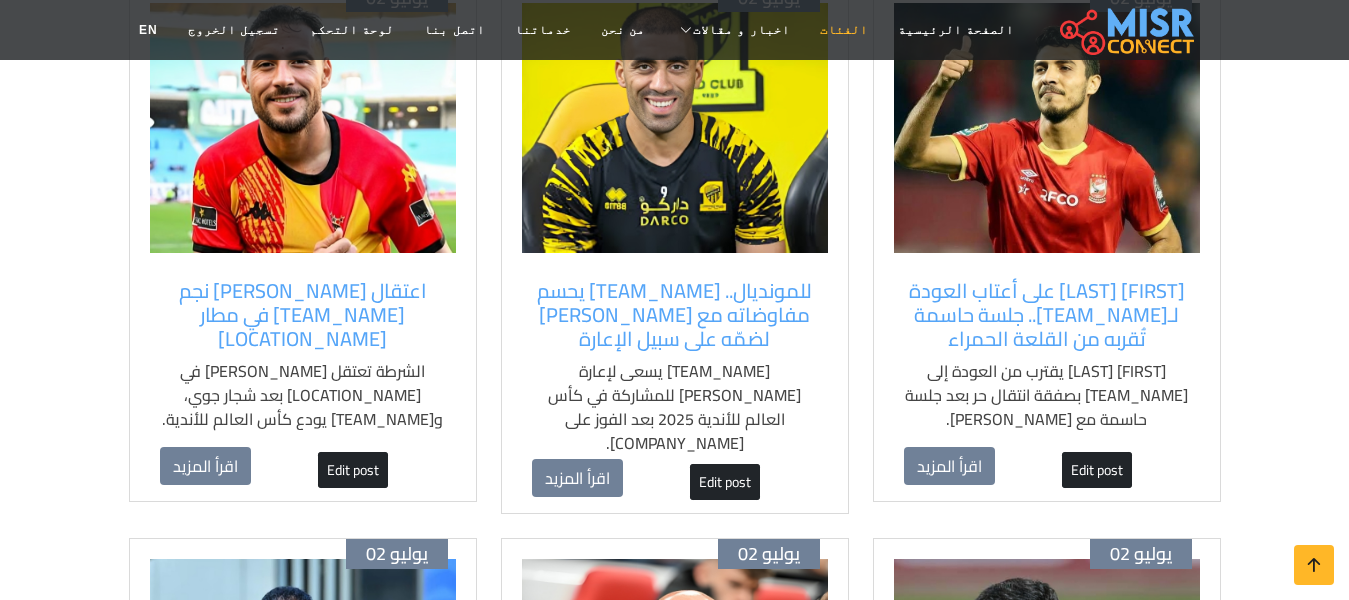 scroll, scrollTop: 300, scrollLeft: 0, axis: vertical 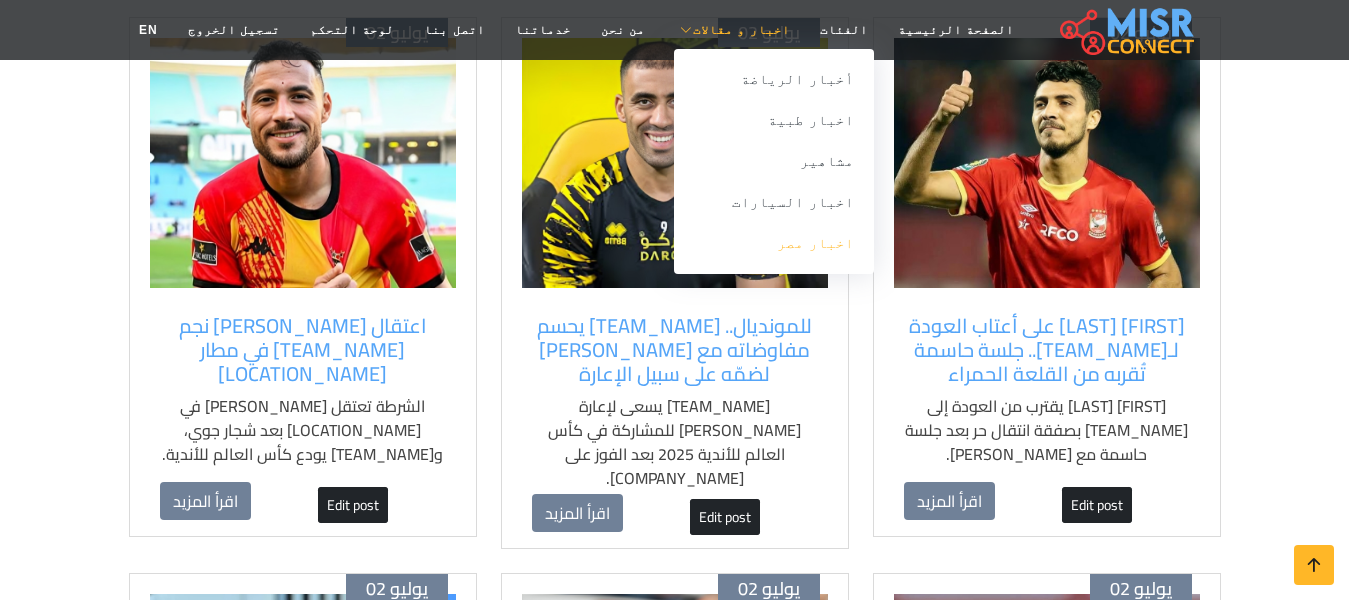 click on "اخبار مصر" at bounding box center [774, 243] 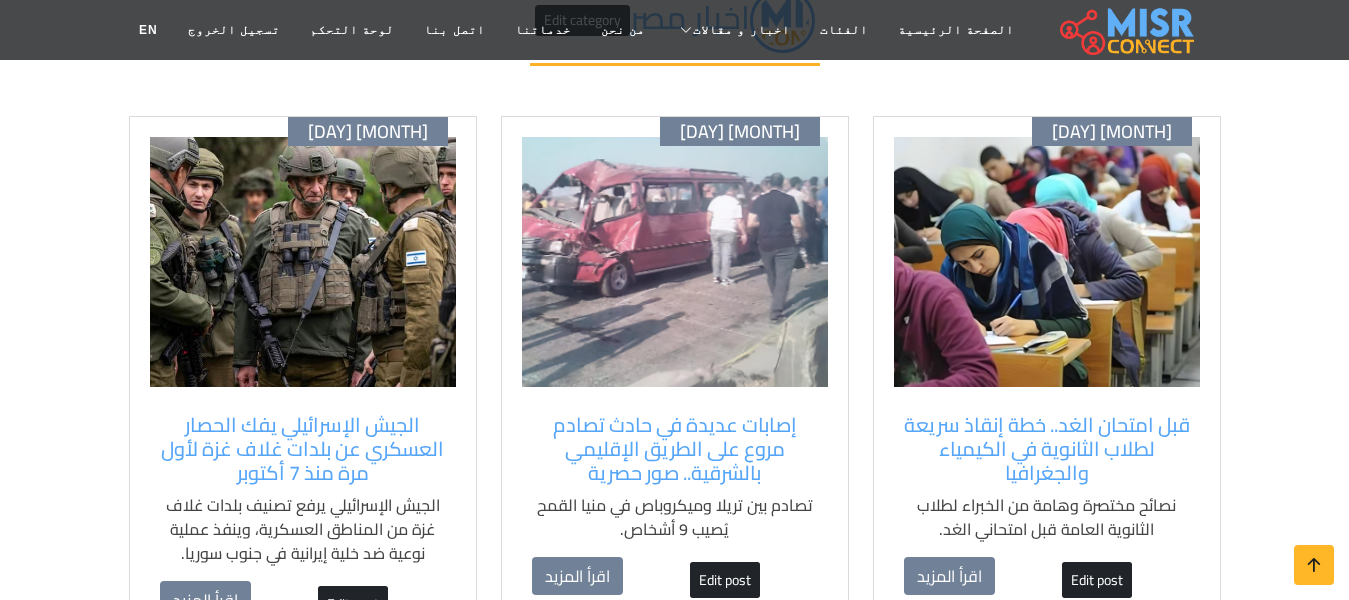 scroll, scrollTop: 200, scrollLeft: 0, axis: vertical 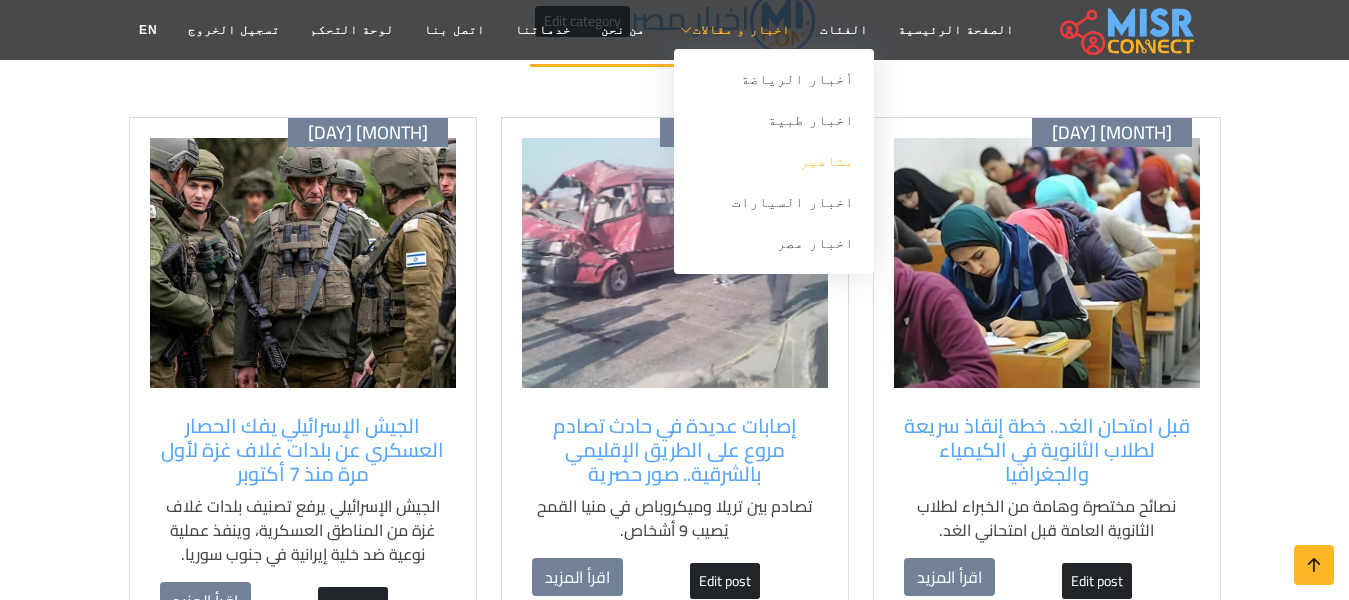 click on "مشاهير" at bounding box center [774, 161] 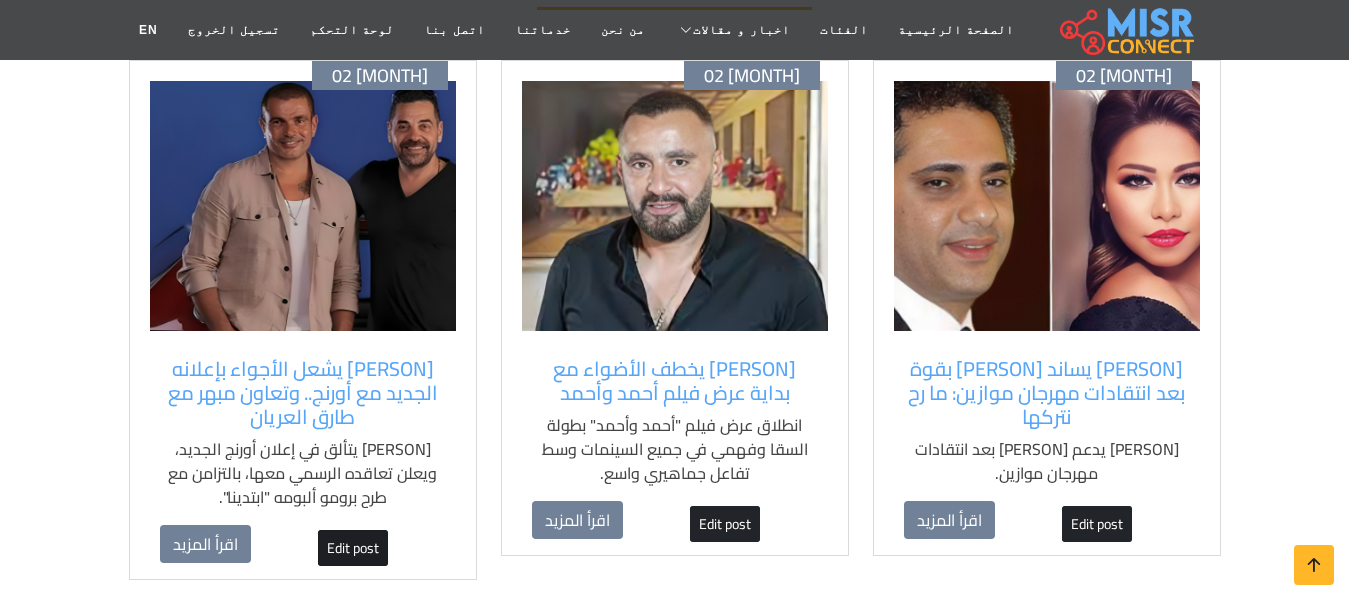 scroll, scrollTop: 400, scrollLeft: 0, axis: vertical 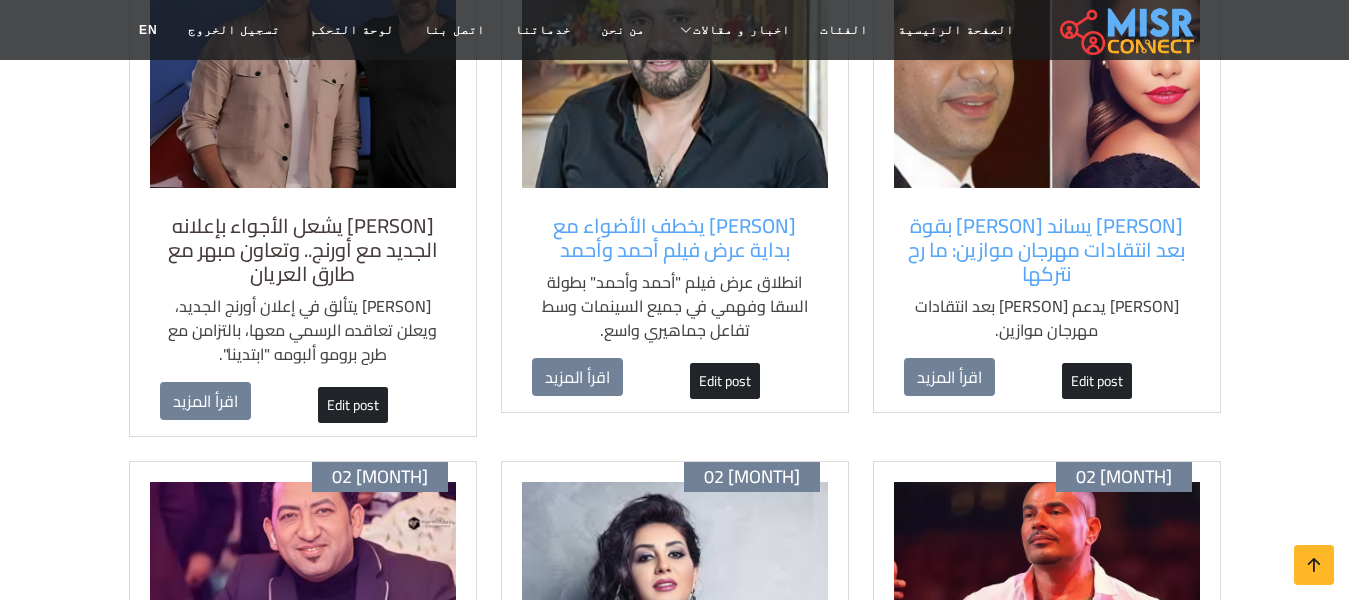 click on "عمرو دياب يشعل الأجواء بإعلانه الجديد مع أورنج.. وتعاون مبهر مع طارق العريان" at bounding box center [303, 250] 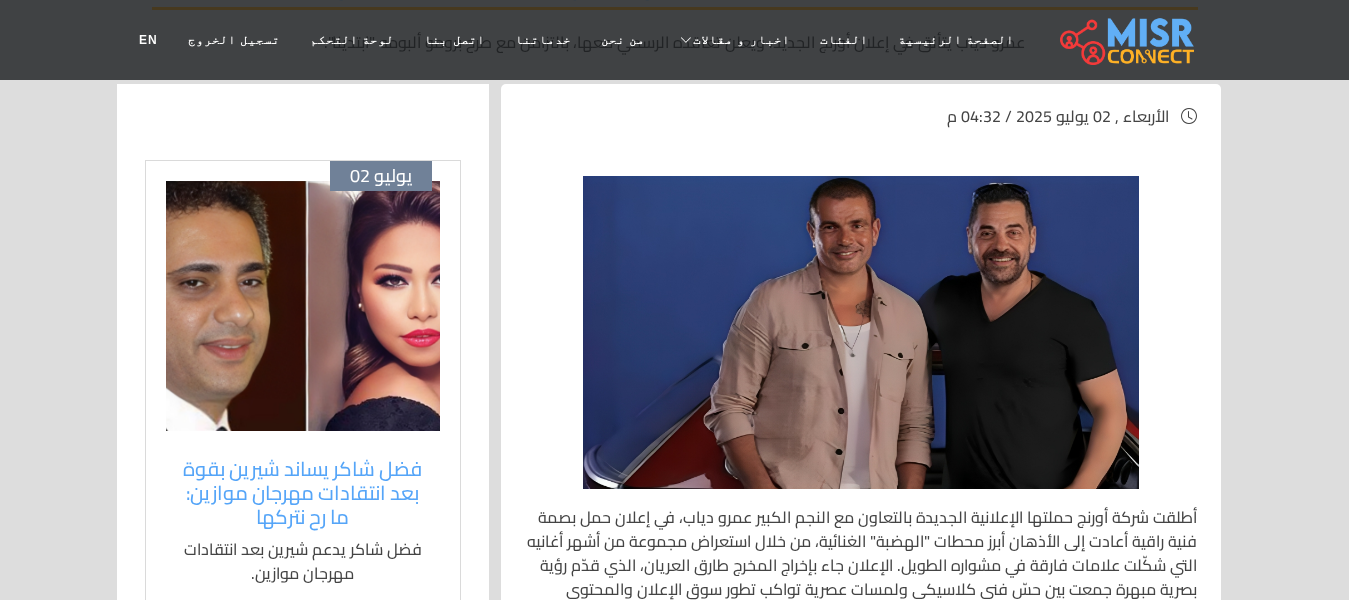 scroll, scrollTop: 100, scrollLeft: 0, axis: vertical 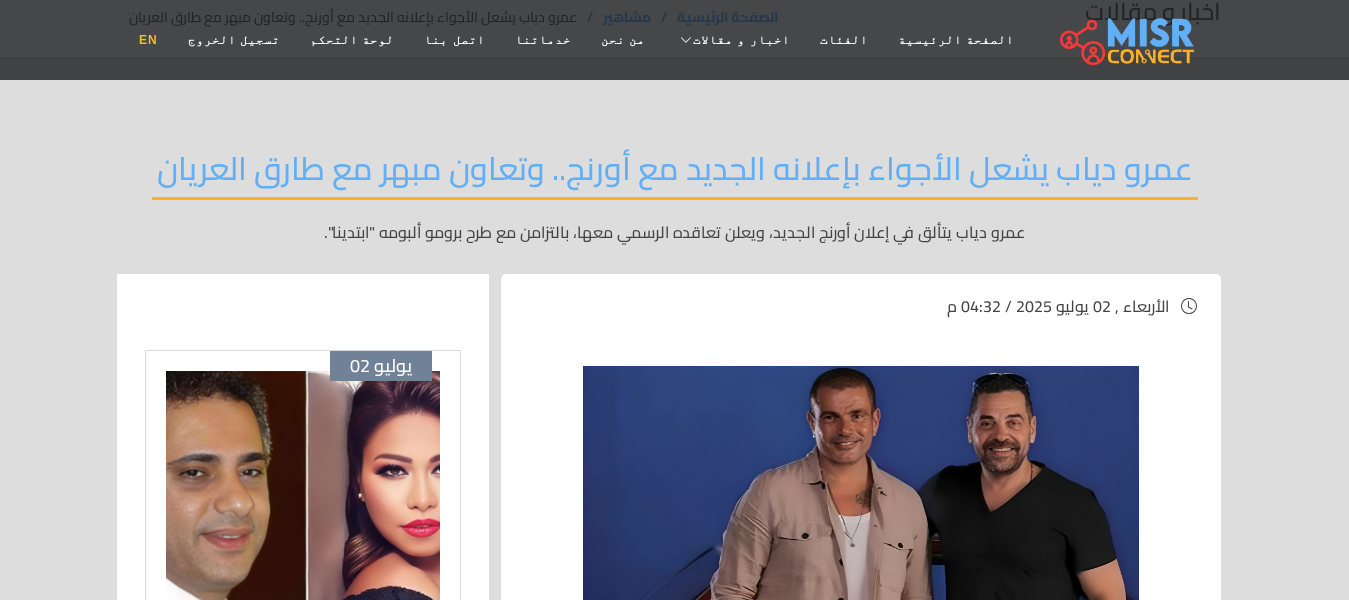 click on "EN" at bounding box center (148, 40) 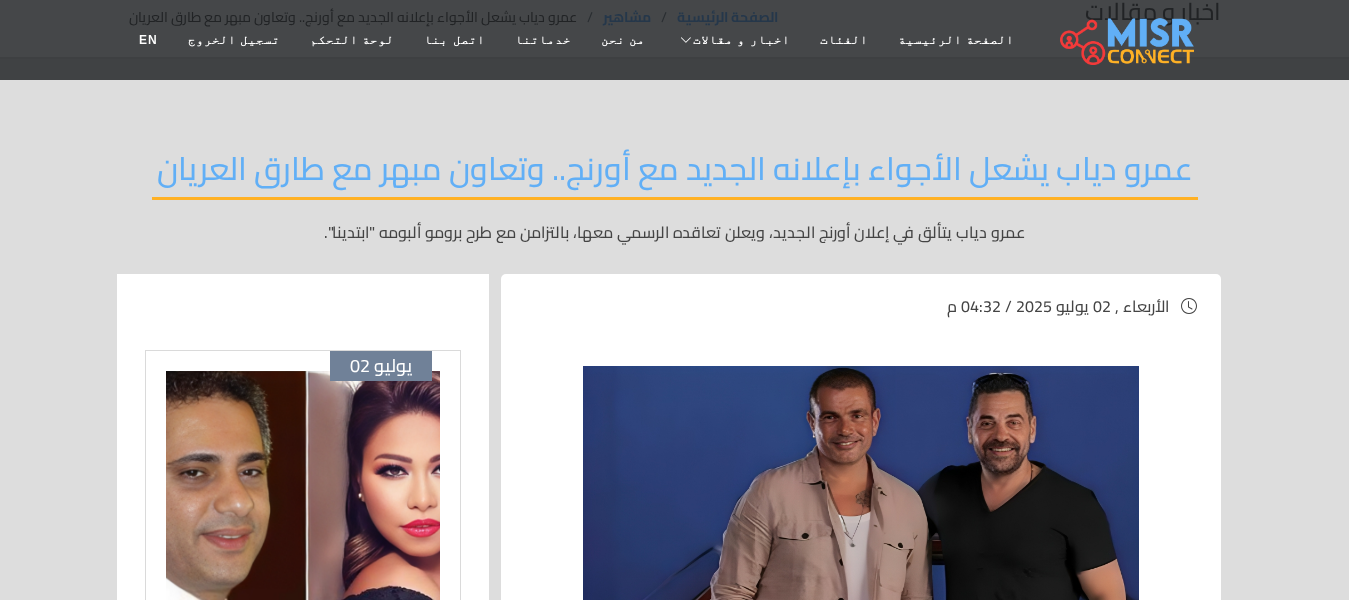 drag, startPoint x: 824, startPoint y: 252, endPoint x: 741, endPoint y: 317, distance: 105.42296 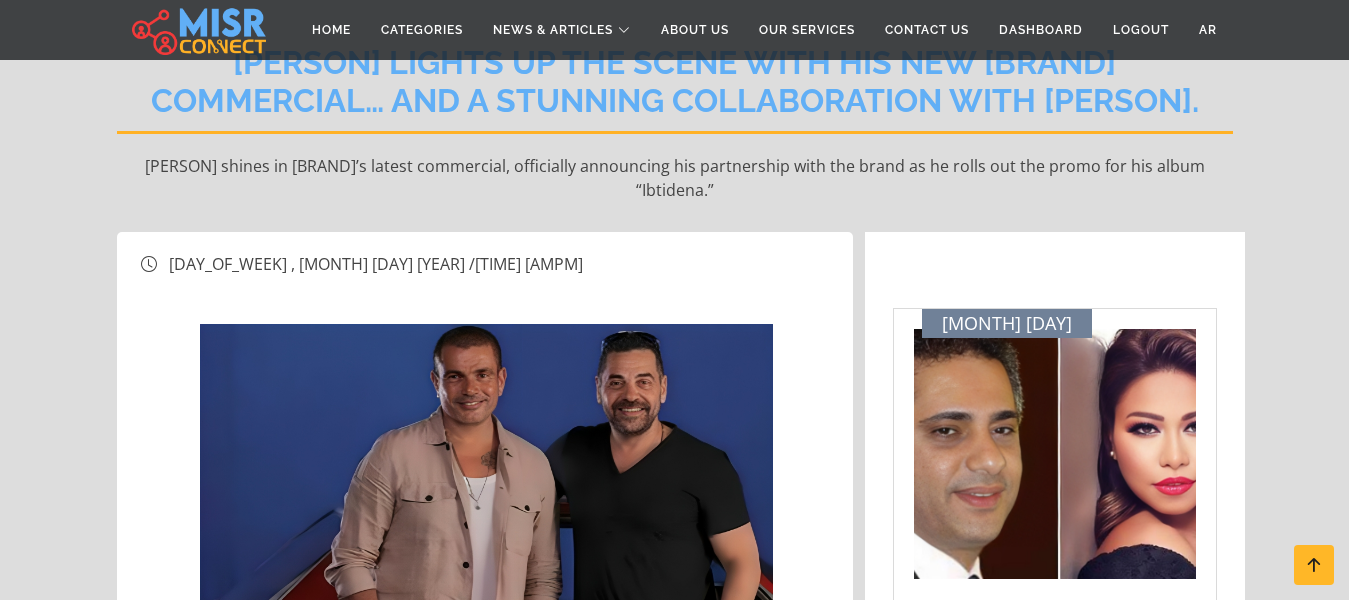 scroll, scrollTop: 100, scrollLeft: 0, axis: vertical 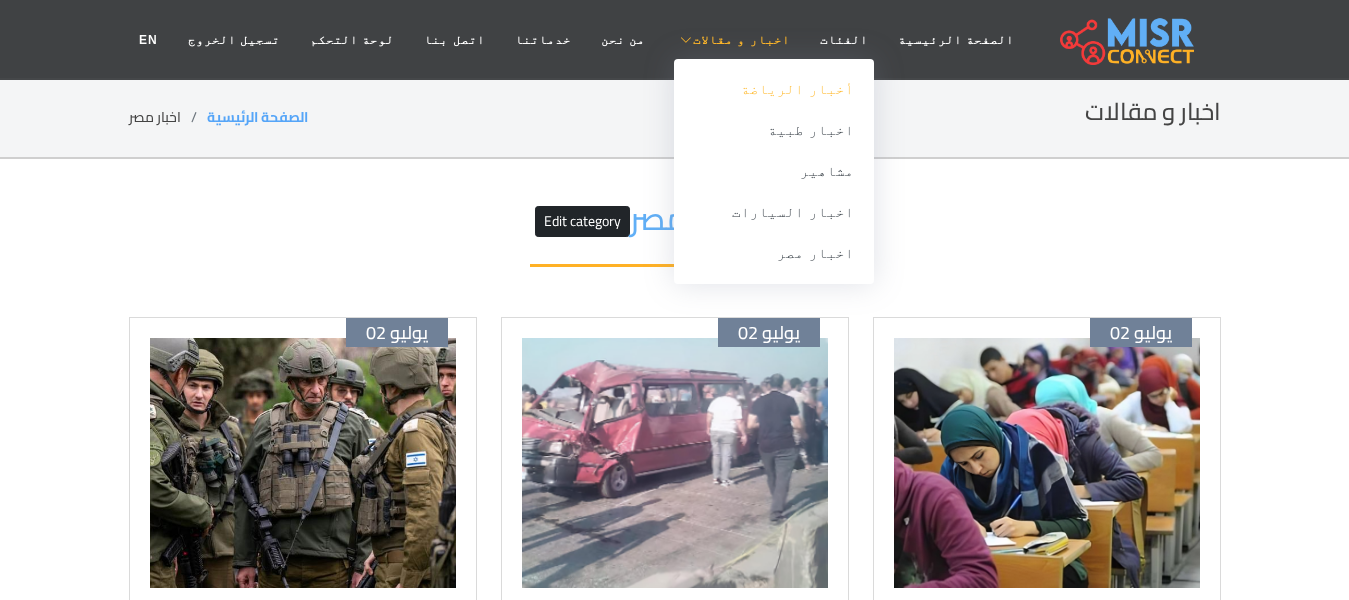 click on "أخبار الرياضة" at bounding box center [774, 89] 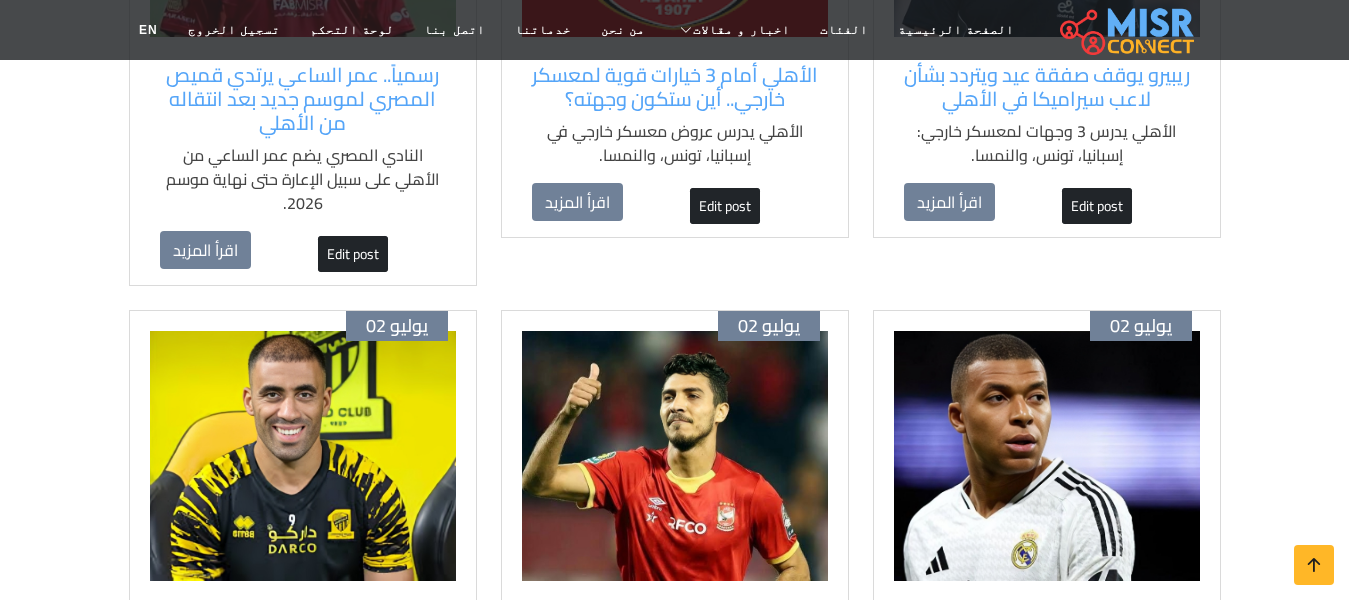 scroll, scrollTop: 700, scrollLeft: 0, axis: vertical 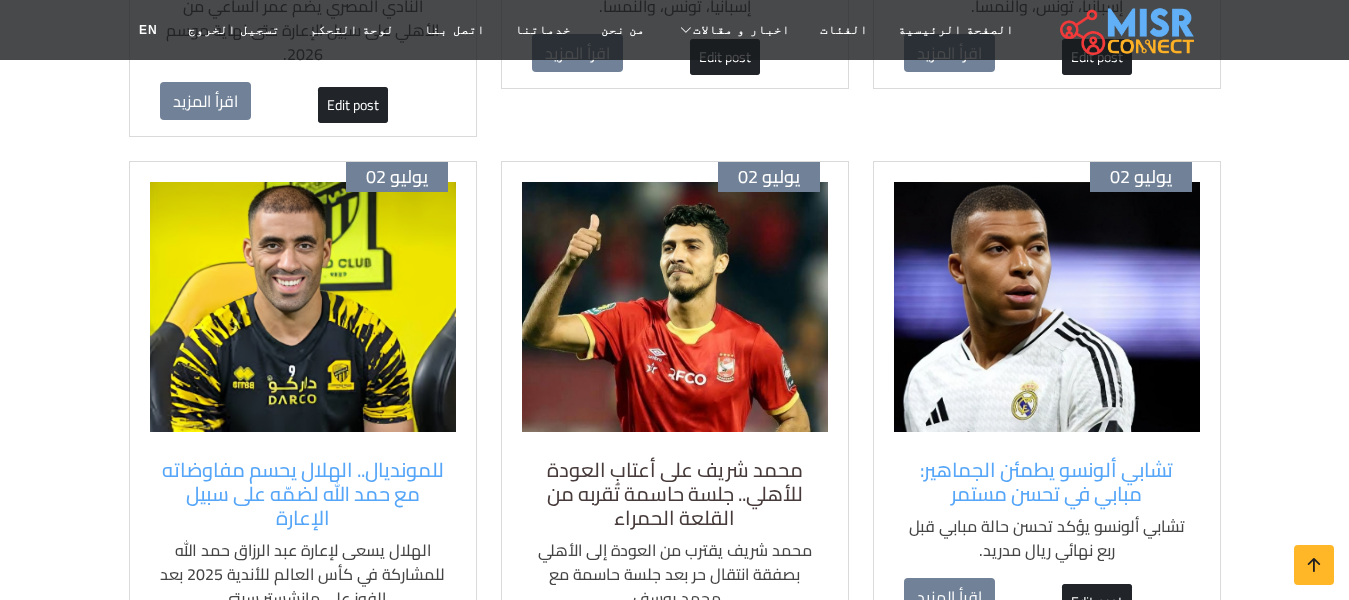 click on "محمد شريف على أعتاب العودة للأهلي.. جلسة حاسمة تُقربه من القلعة الحمراء" at bounding box center [675, 494] 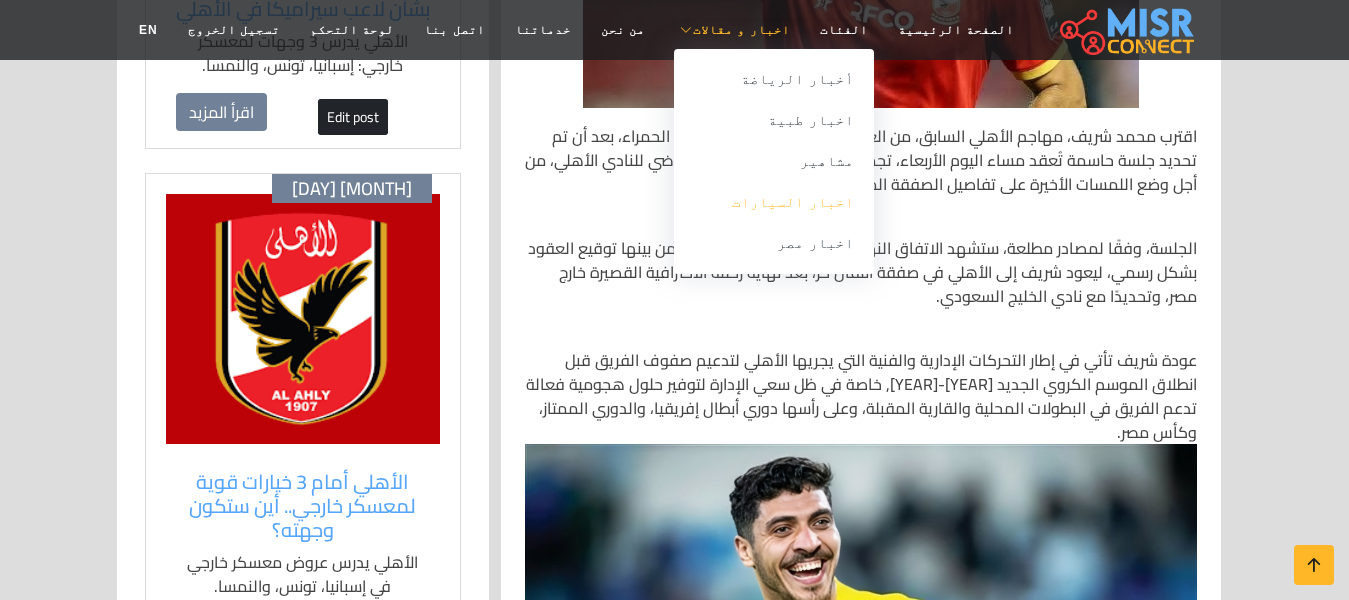 scroll, scrollTop: 900, scrollLeft: 0, axis: vertical 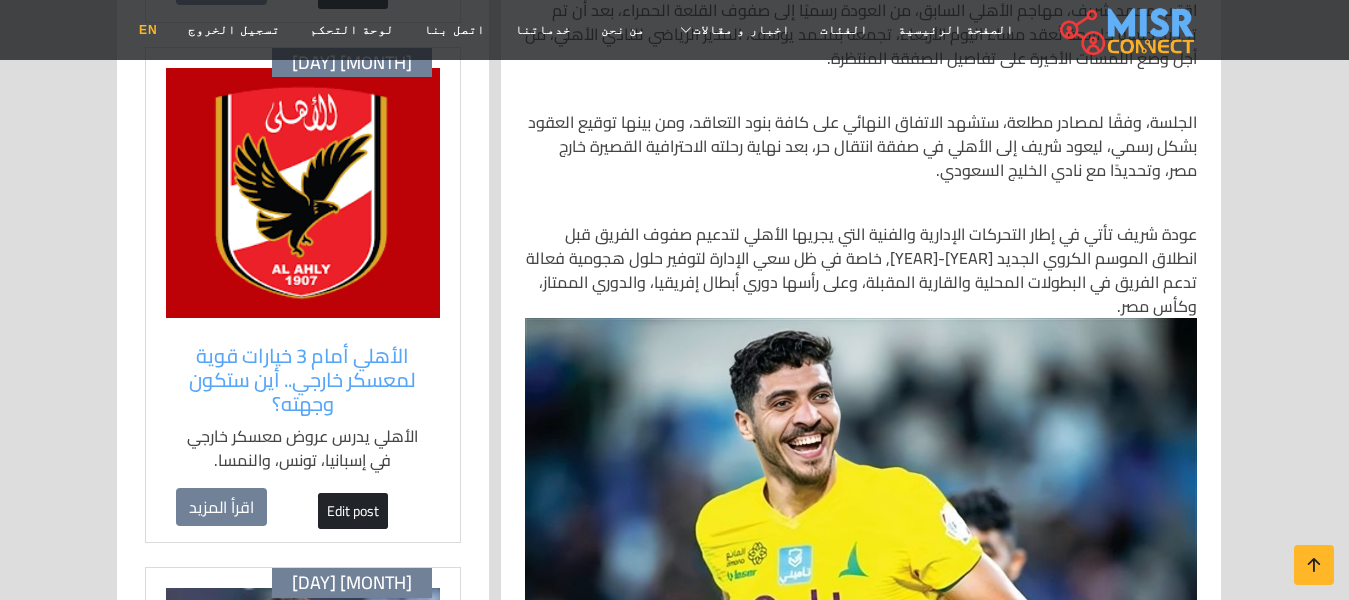 click on "EN" at bounding box center [148, 30] 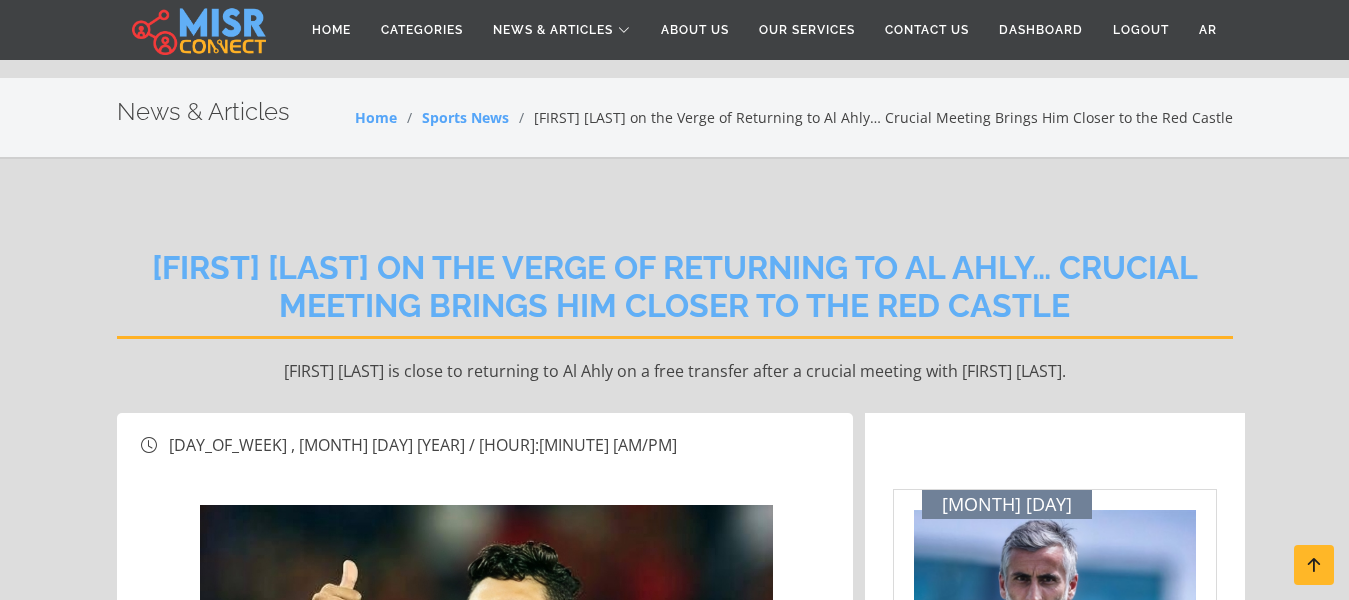 scroll, scrollTop: 1000, scrollLeft: 0, axis: vertical 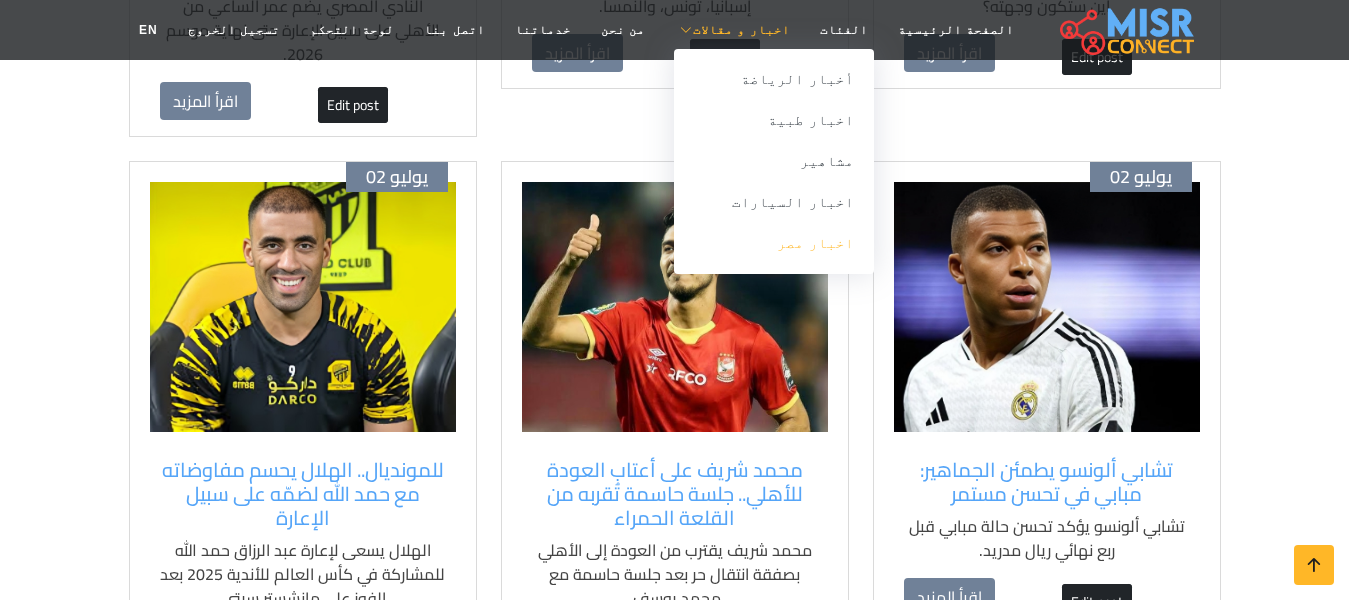 click on "اخبار مصر" at bounding box center (774, 243) 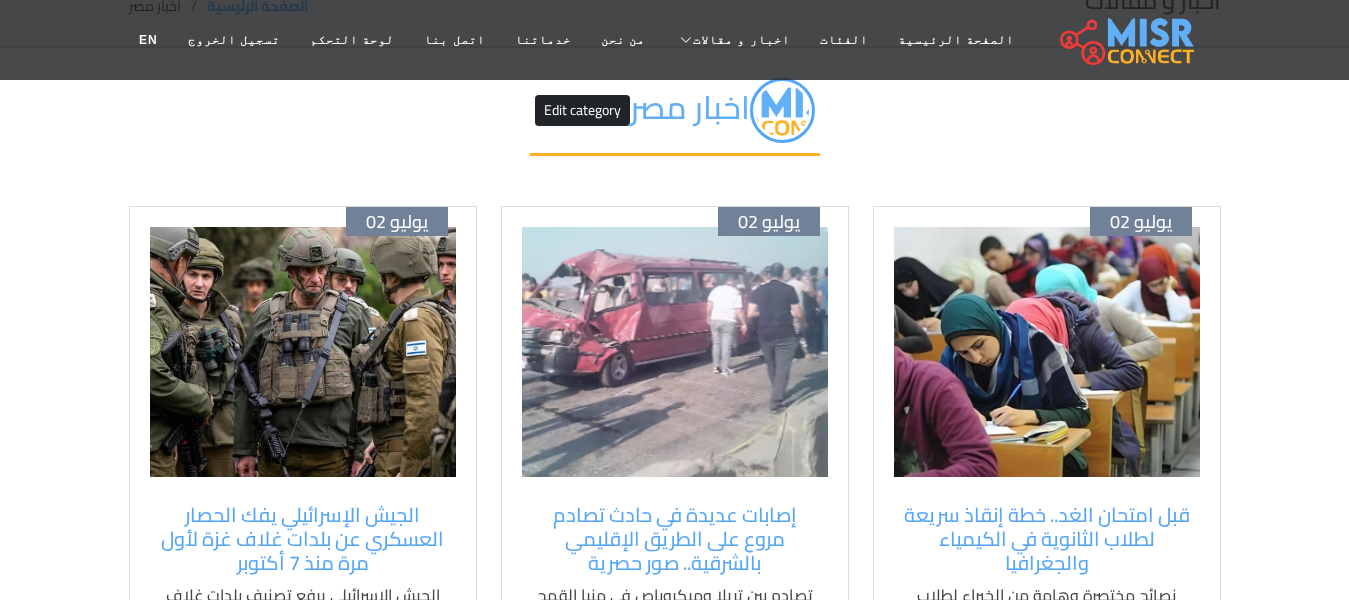 scroll, scrollTop: 300, scrollLeft: 0, axis: vertical 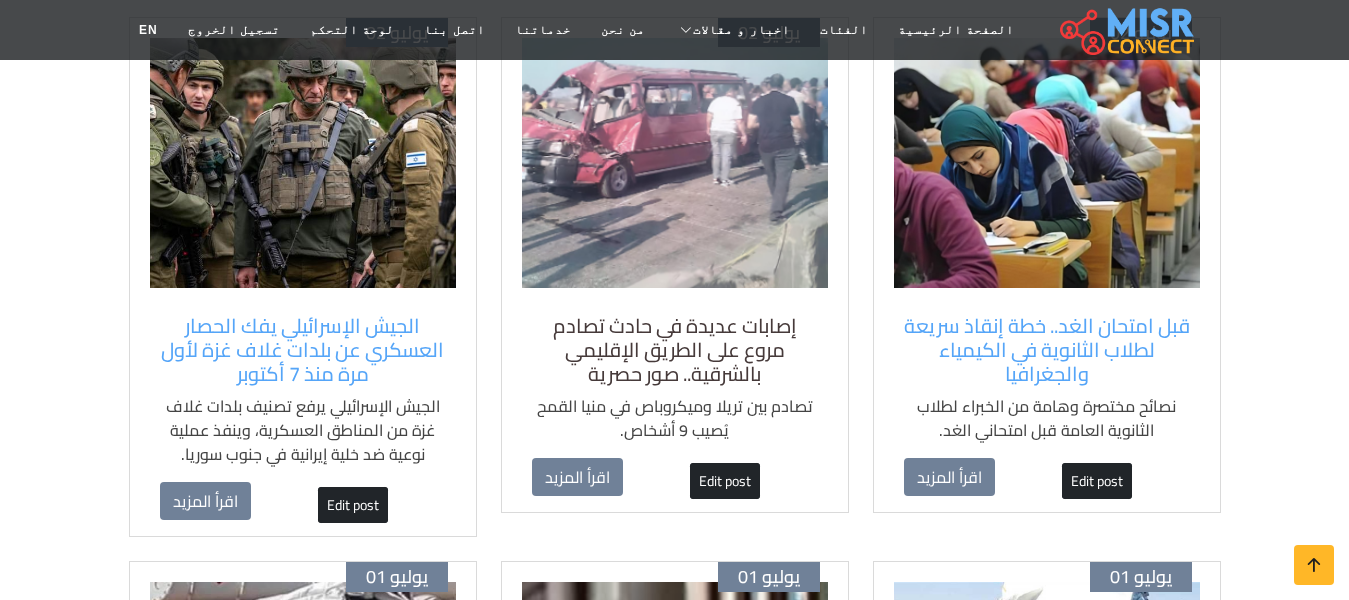 click on "إصابات عديدة في حادث تصادم مروع على الطريق الإقليمي بالشرقية.. صور حصرية" at bounding box center (675, 350) 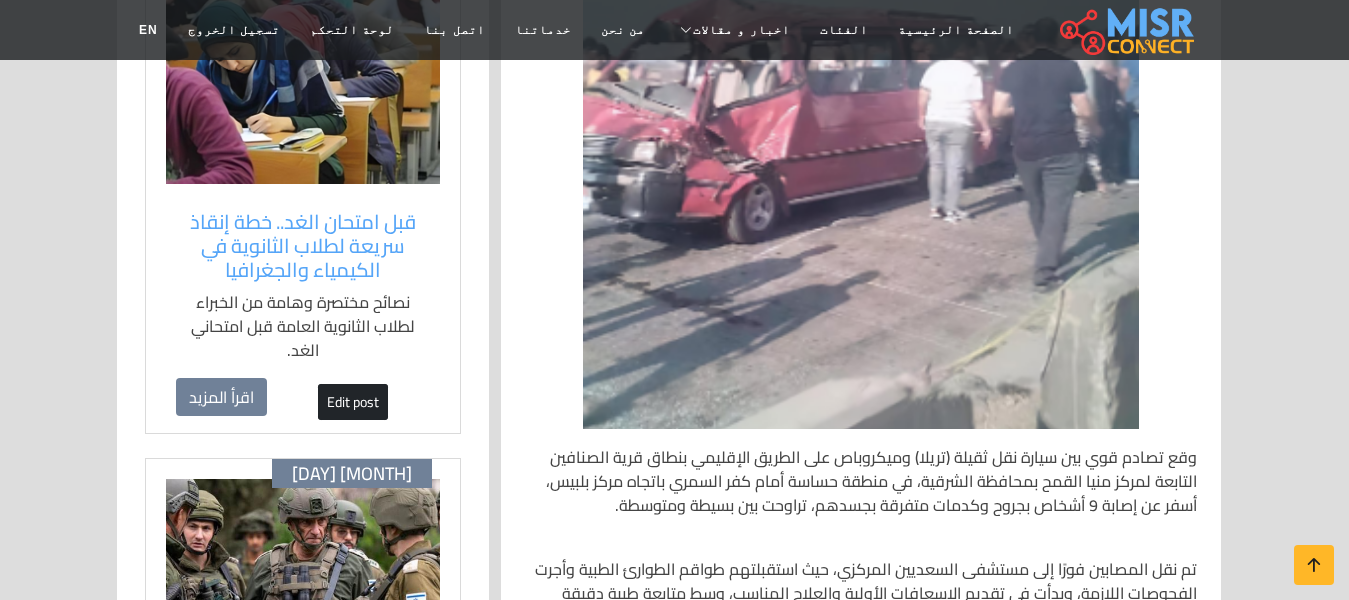 scroll, scrollTop: 400, scrollLeft: 0, axis: vertical 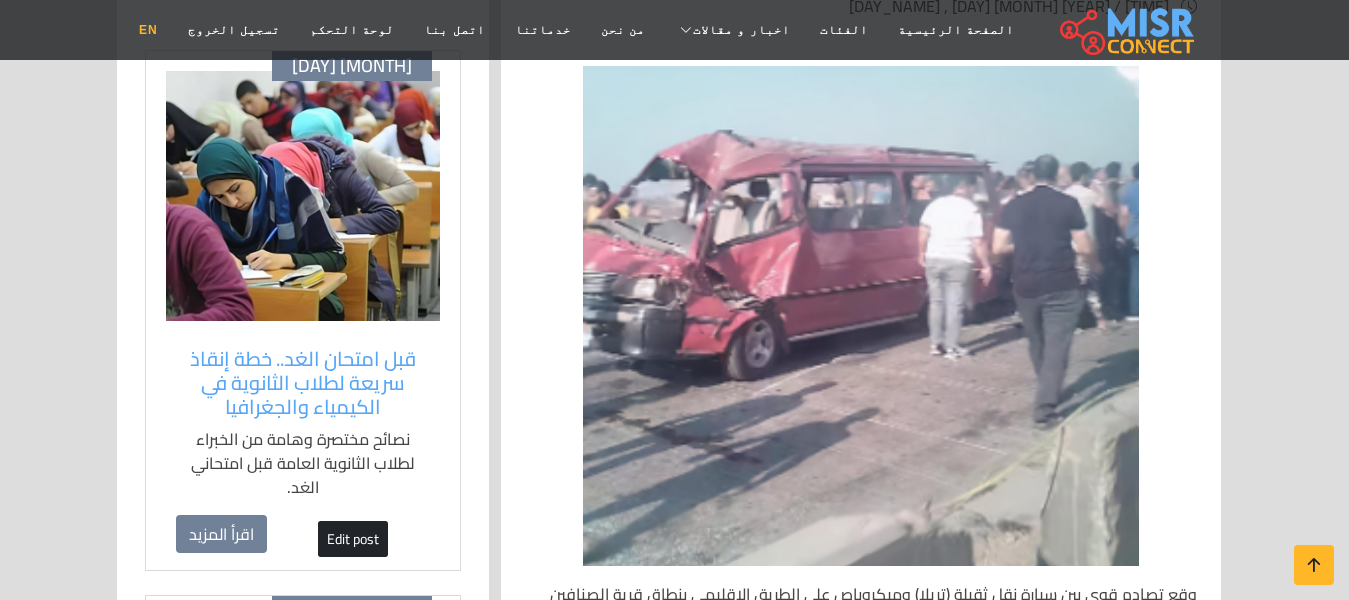 click on "EN" at bounding box center [148, 30] 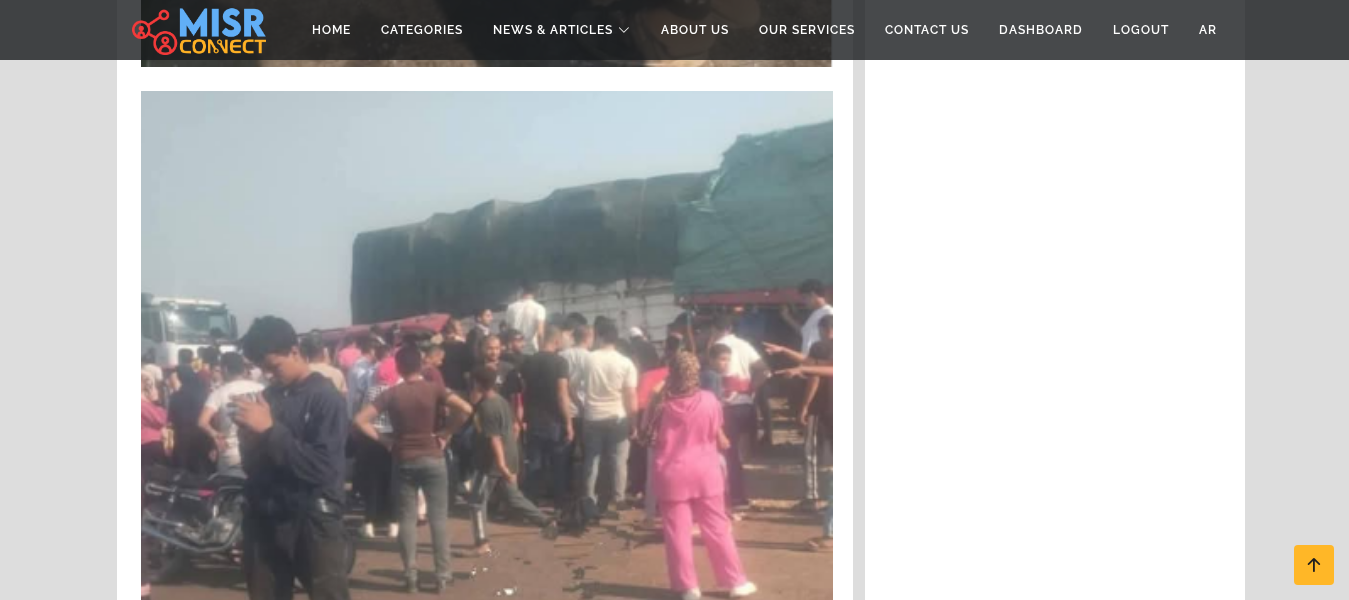 scroll, scrollTop: 3300, scrollLeft: 0, axis: vertical 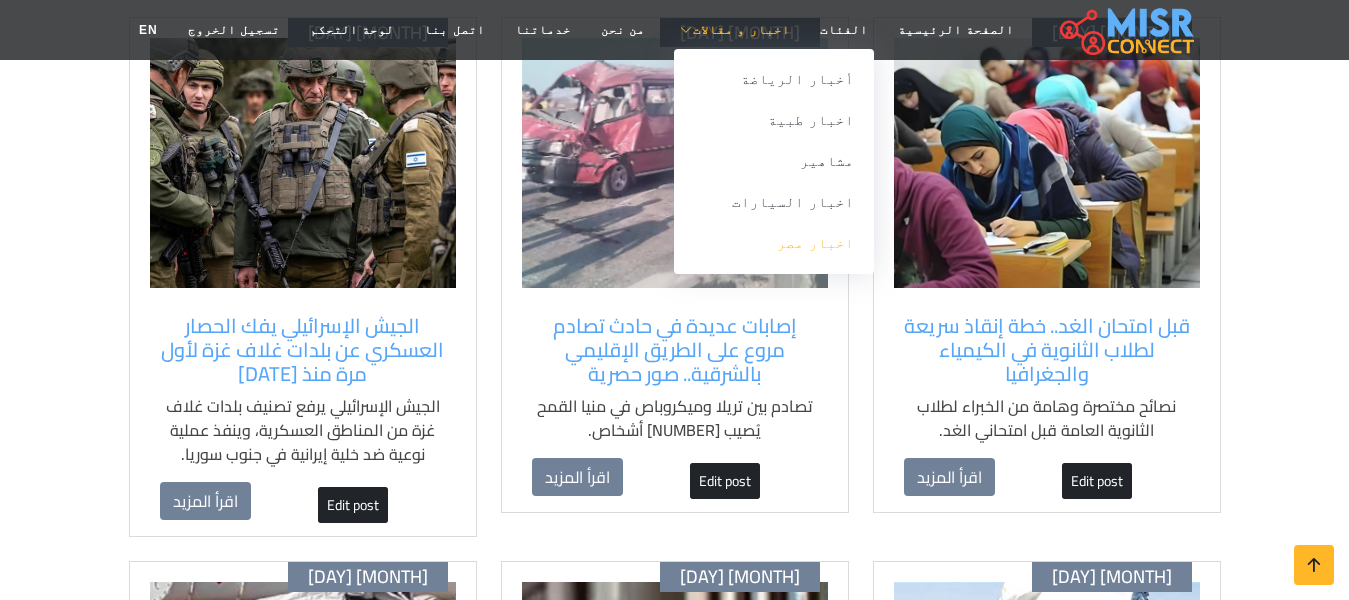 click on "اخبار مصر" at bounding box center [774, 243] 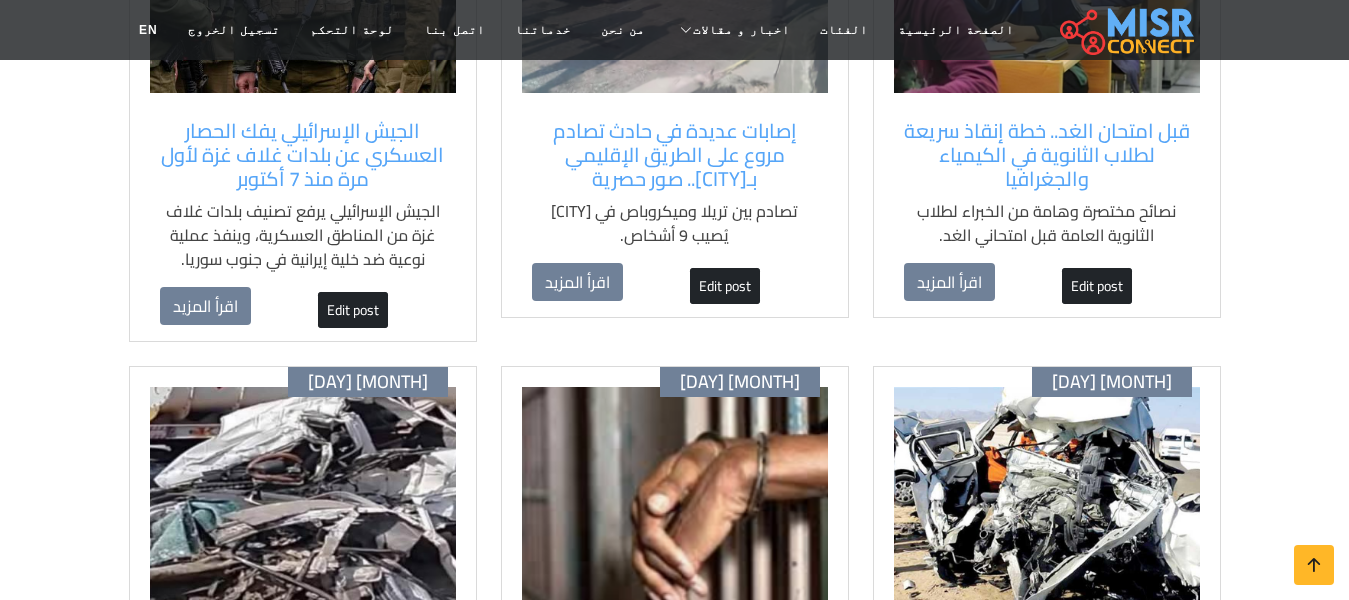 scroll, scrollTop: 500, scrollLeft: 0, axis: vertical 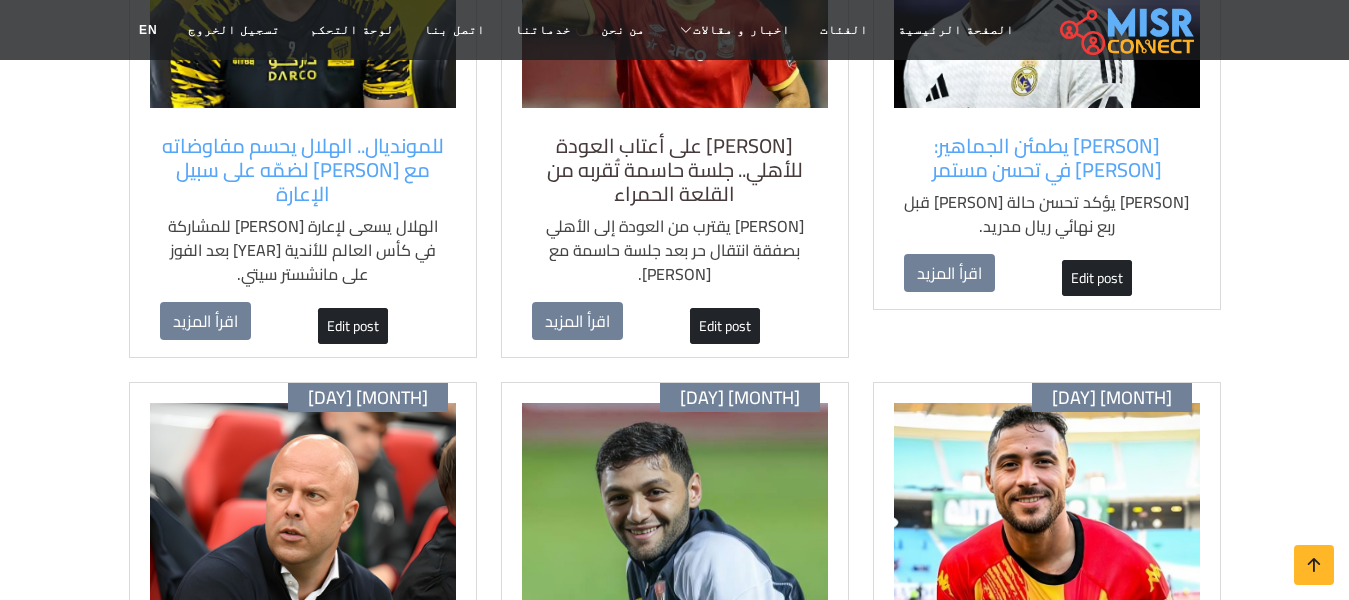 click on "[PERSON] على أعتاب العودة للأهلي.. جلسة حاسمة تُقربه من القلعة الحمراء" at bounding box center [675, 170] 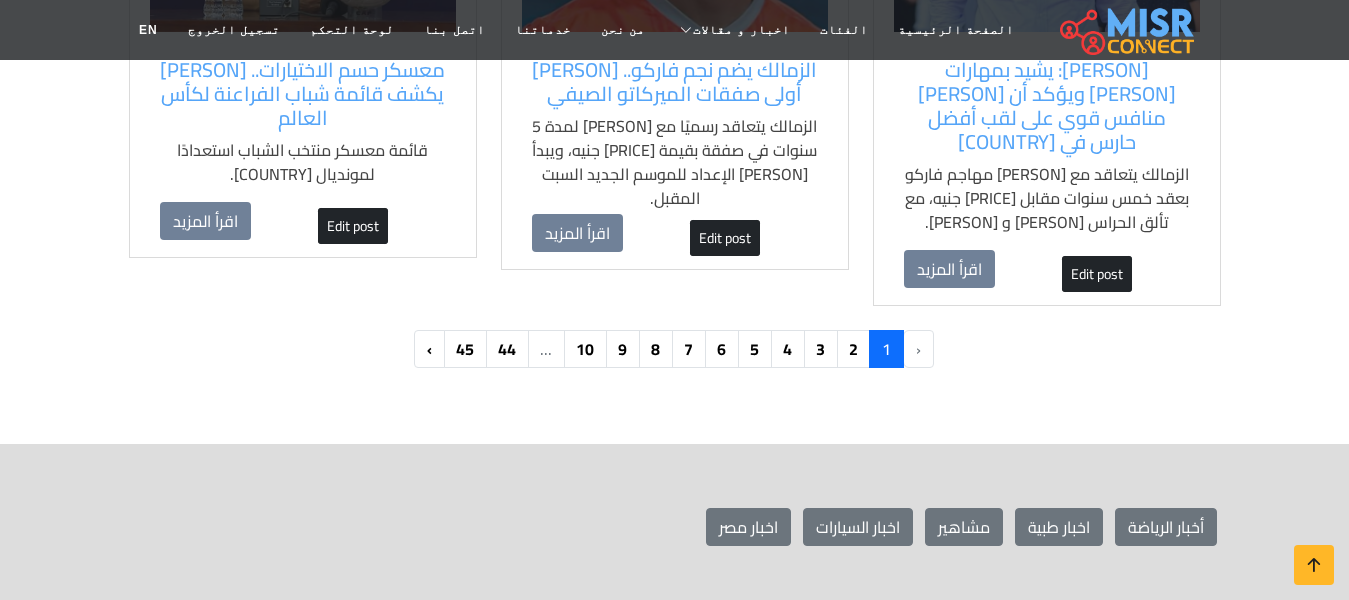 scroll, scrollTop: 2200, scrollLeft: 0, axis: vertical 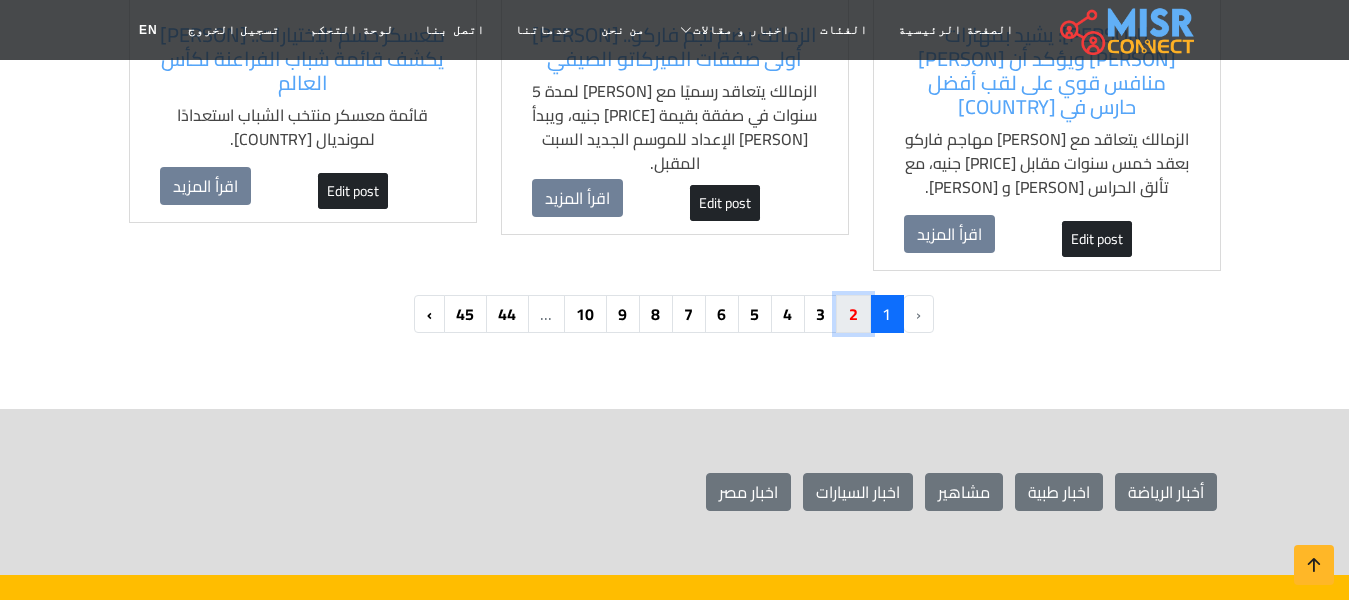 click on "2" at bounding box center [853, 314] 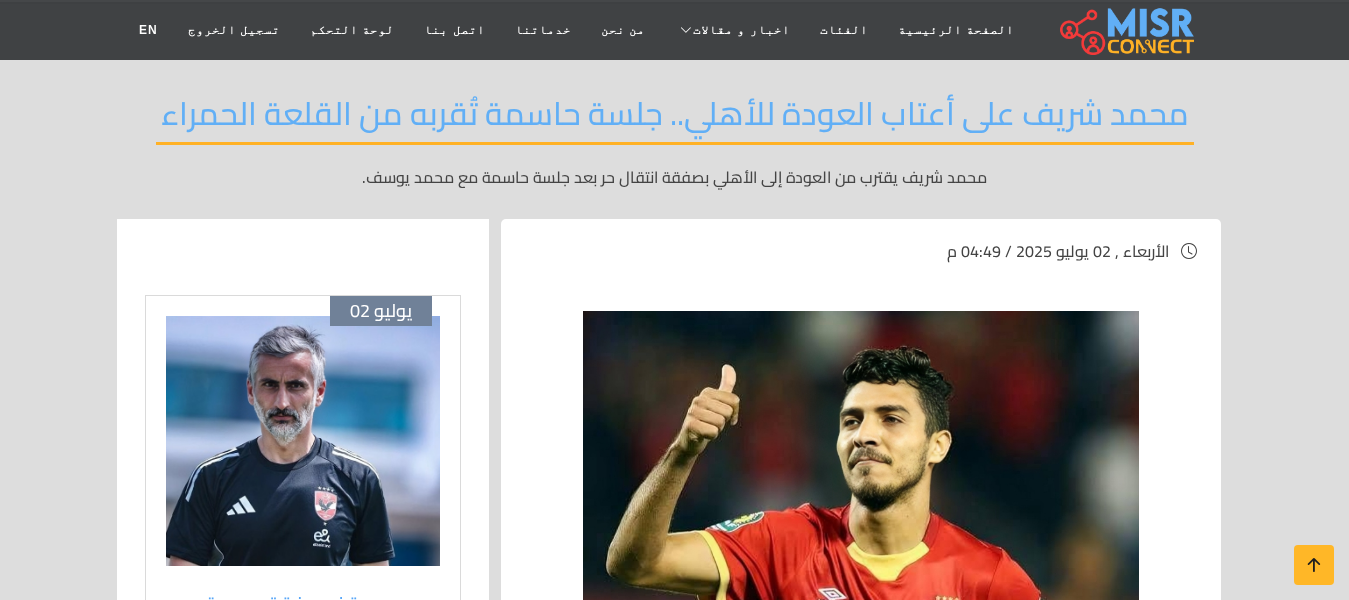 scroll, scrollTop: 0, scrollLeft: 0, axis: both 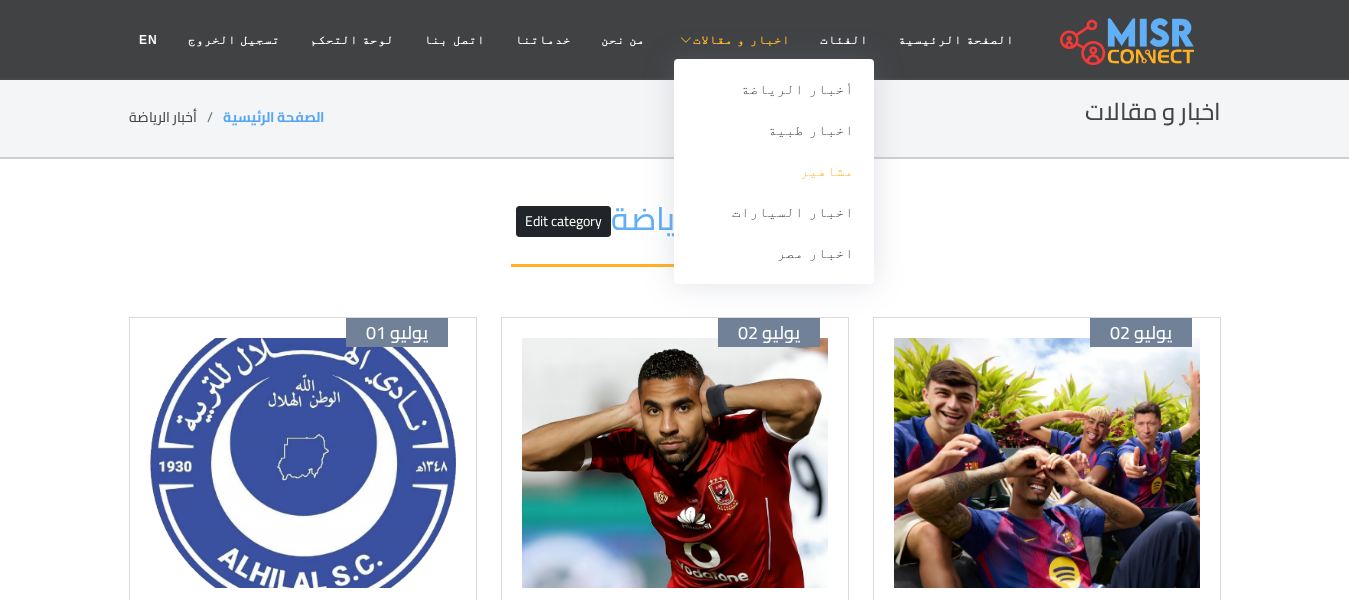 click on "مشاهير" at bounding box center [774, 171] 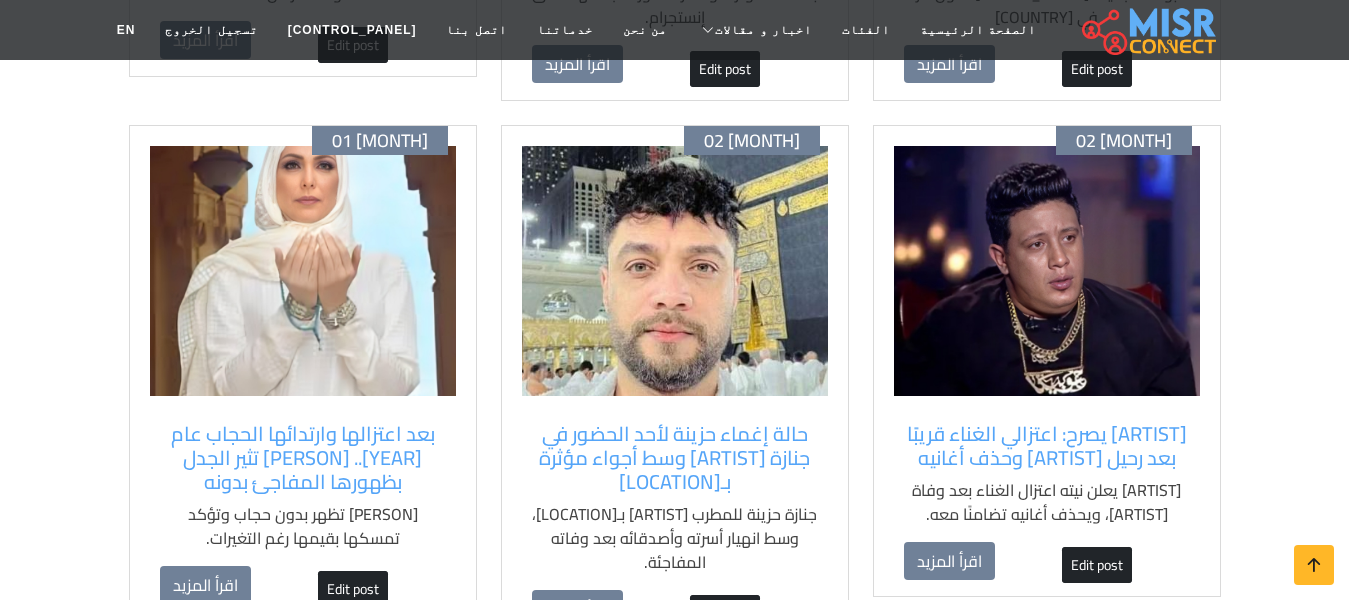 scroll, scrollTop: 1300, scrollLeft: 0, axis: vertical 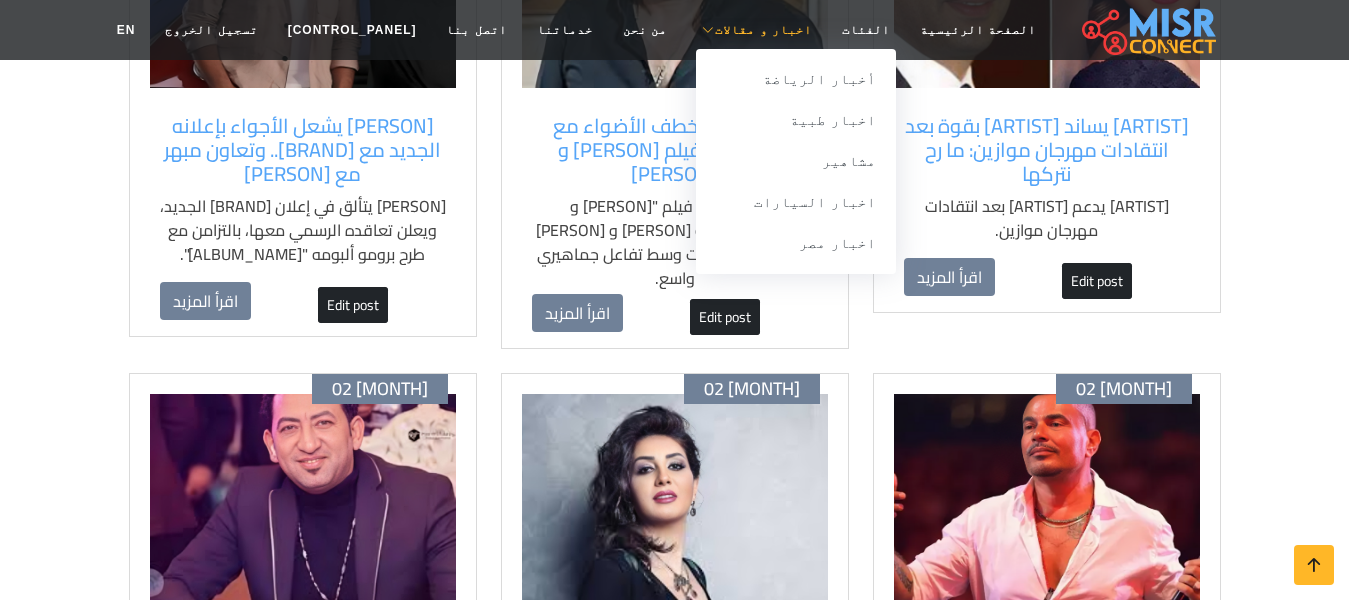 click on "اخبار و مقالات" at bounding box center (763, 30) 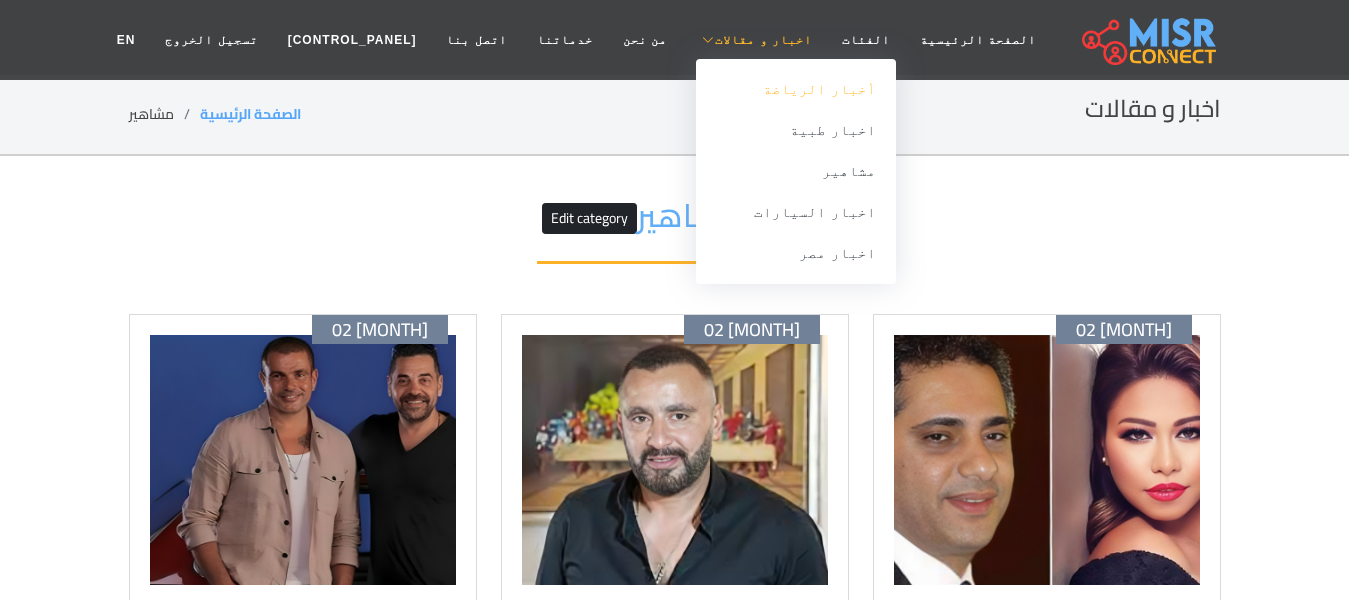 scroll, scrollTop: 0, scrollLeft: 0, axis: both 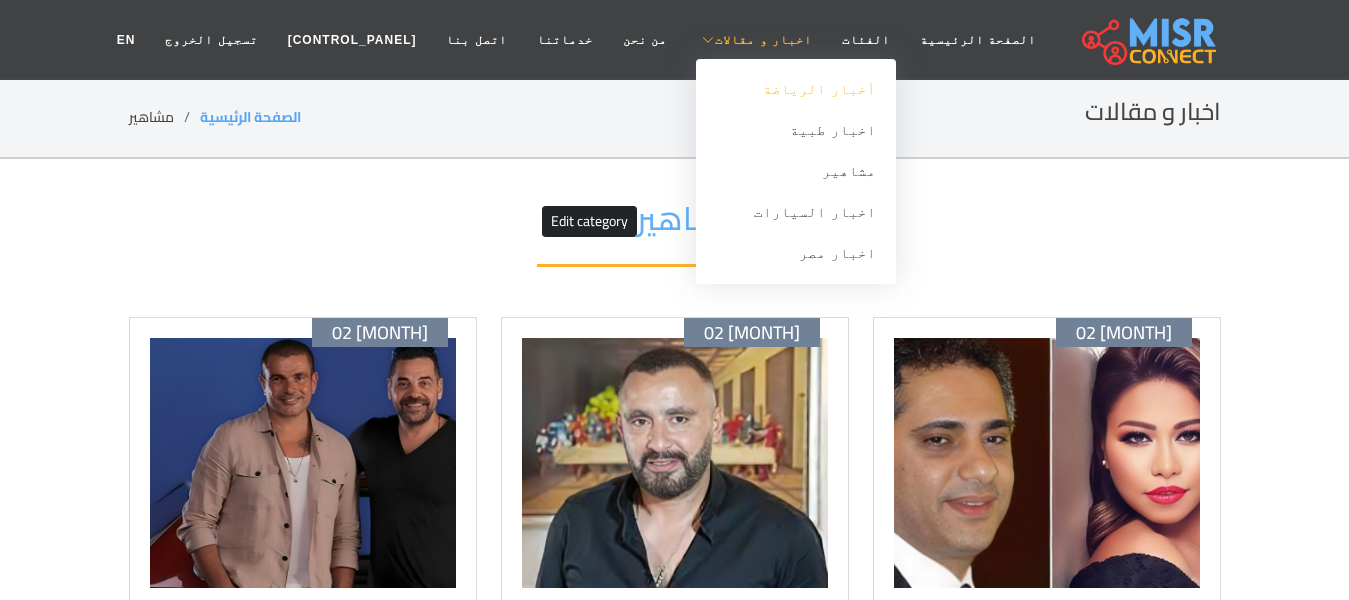 click on "أخبار الرياضة" at bounding box center (796, 89) 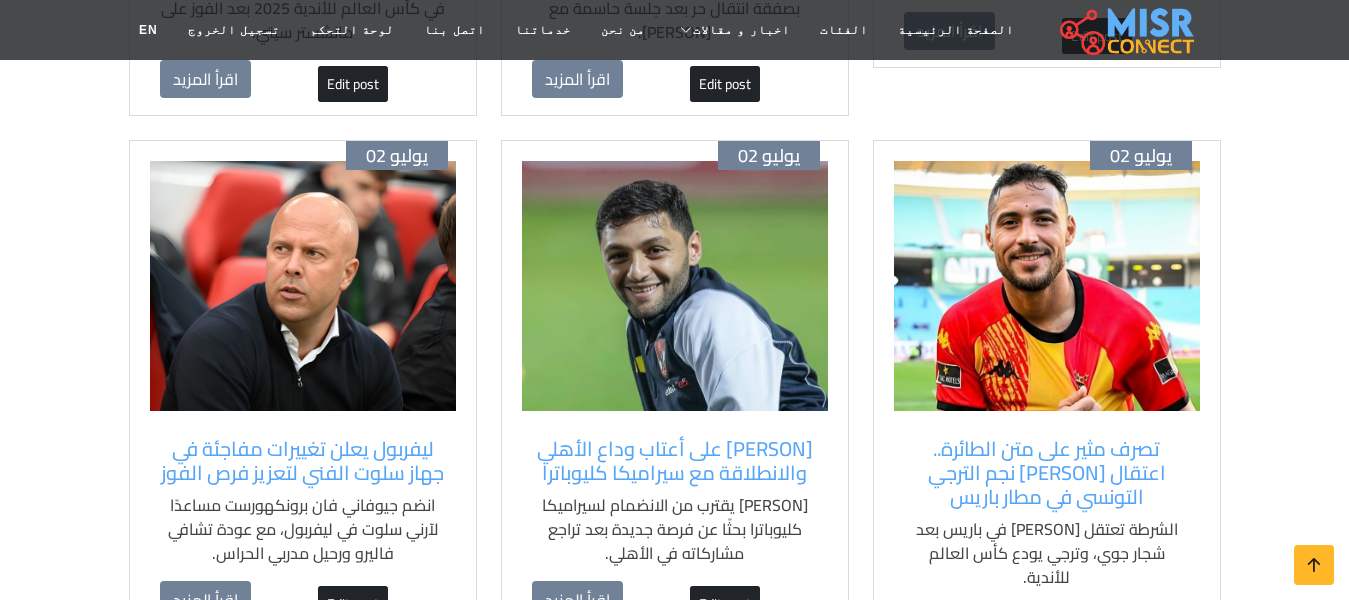 scroll, scrollTop: 1000, scrollLeft: 0, axis: vertical 